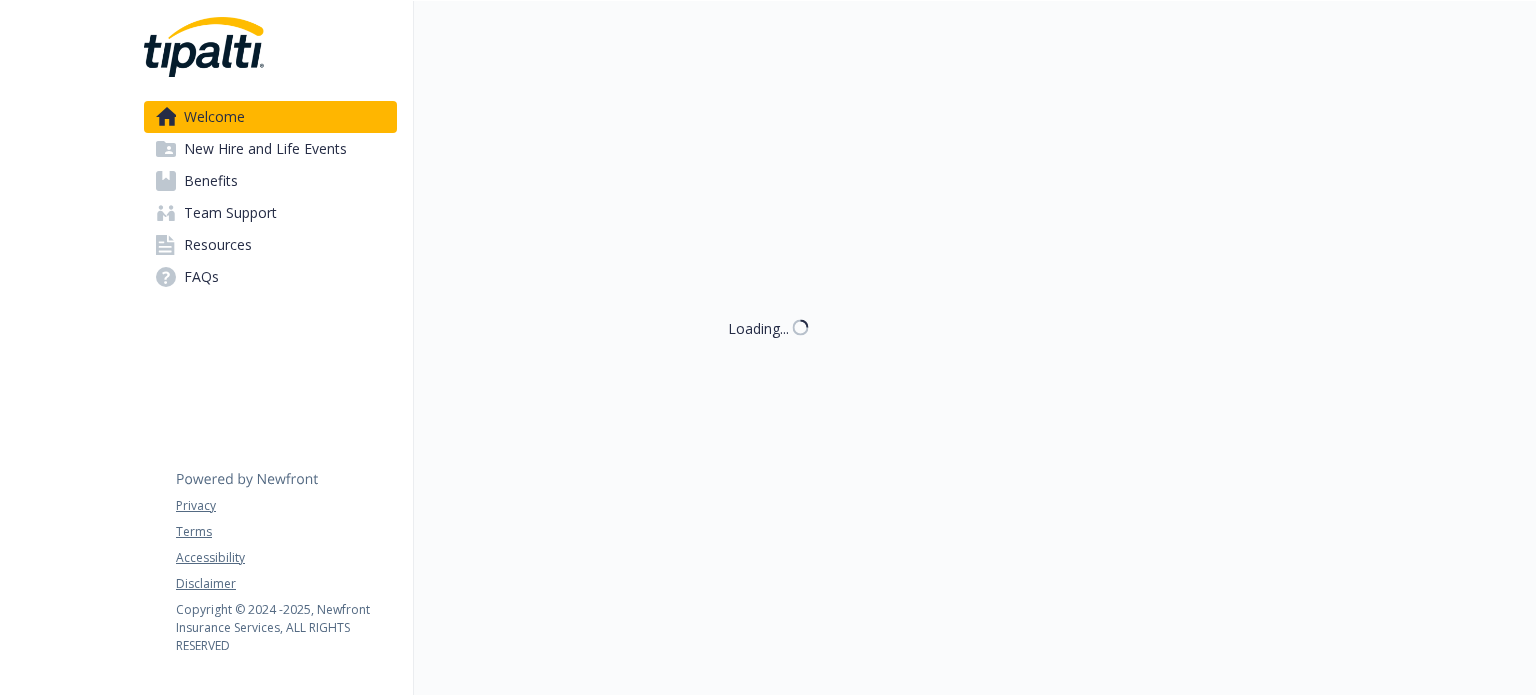 scroll, scrollTop: 0, scrollLeft: 0, axis: both 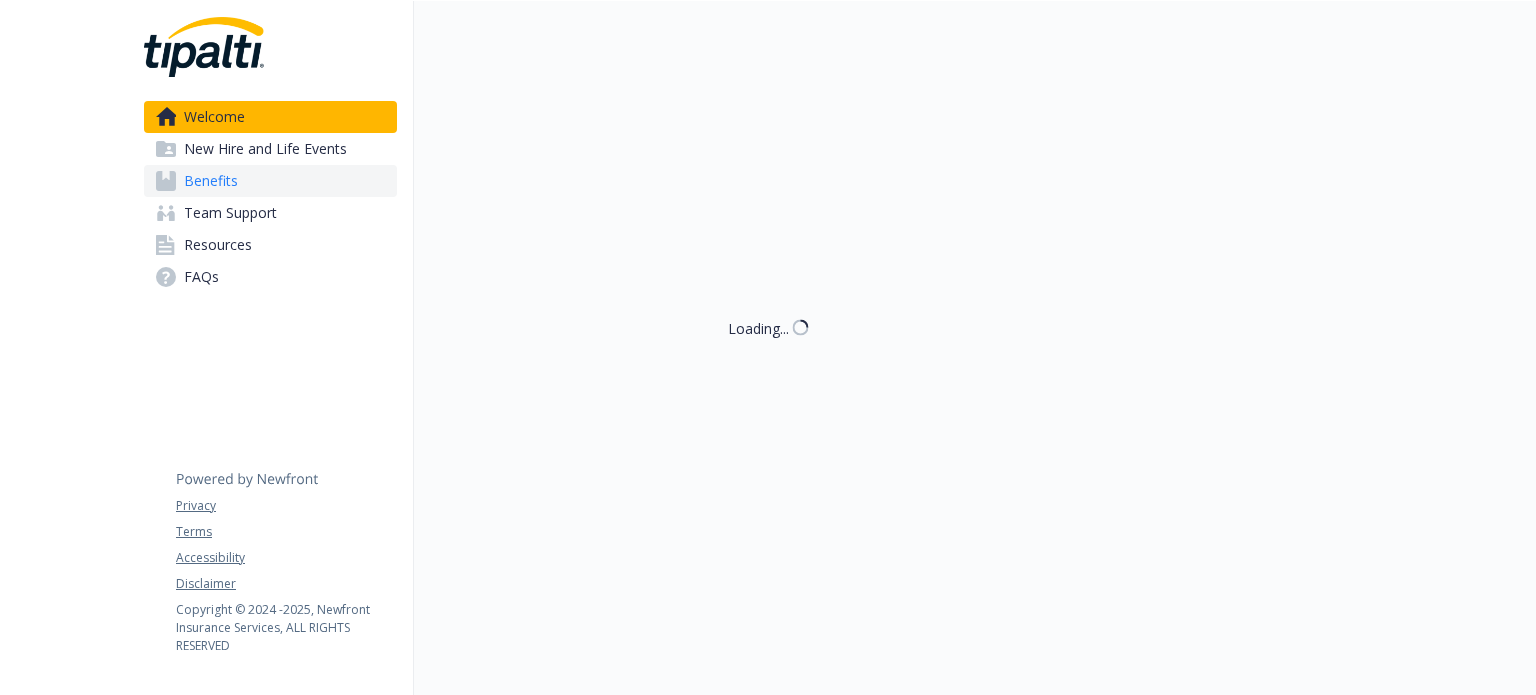 click on "Benefits" at bounding box center (270, 181) 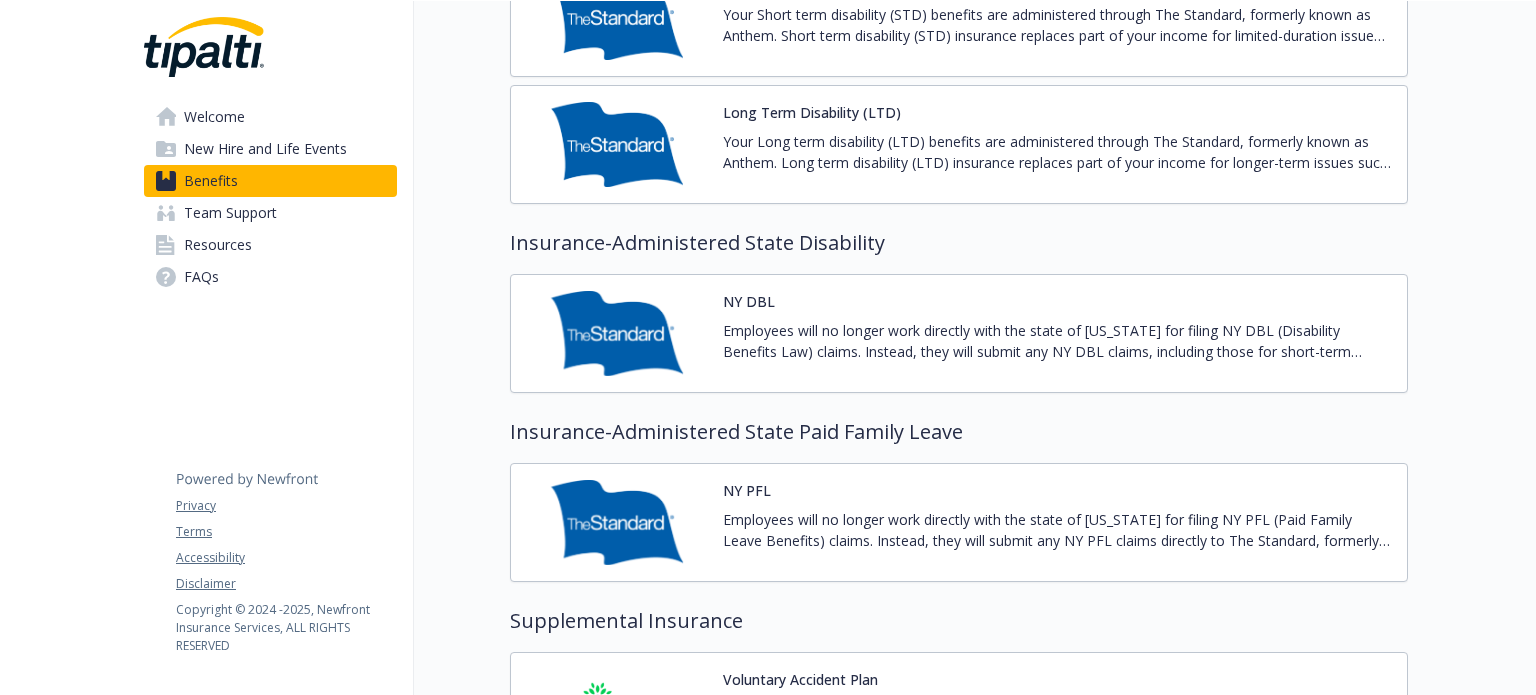 scroll, scrollTop: 2148, scrollLeft: 0, axis: vertical 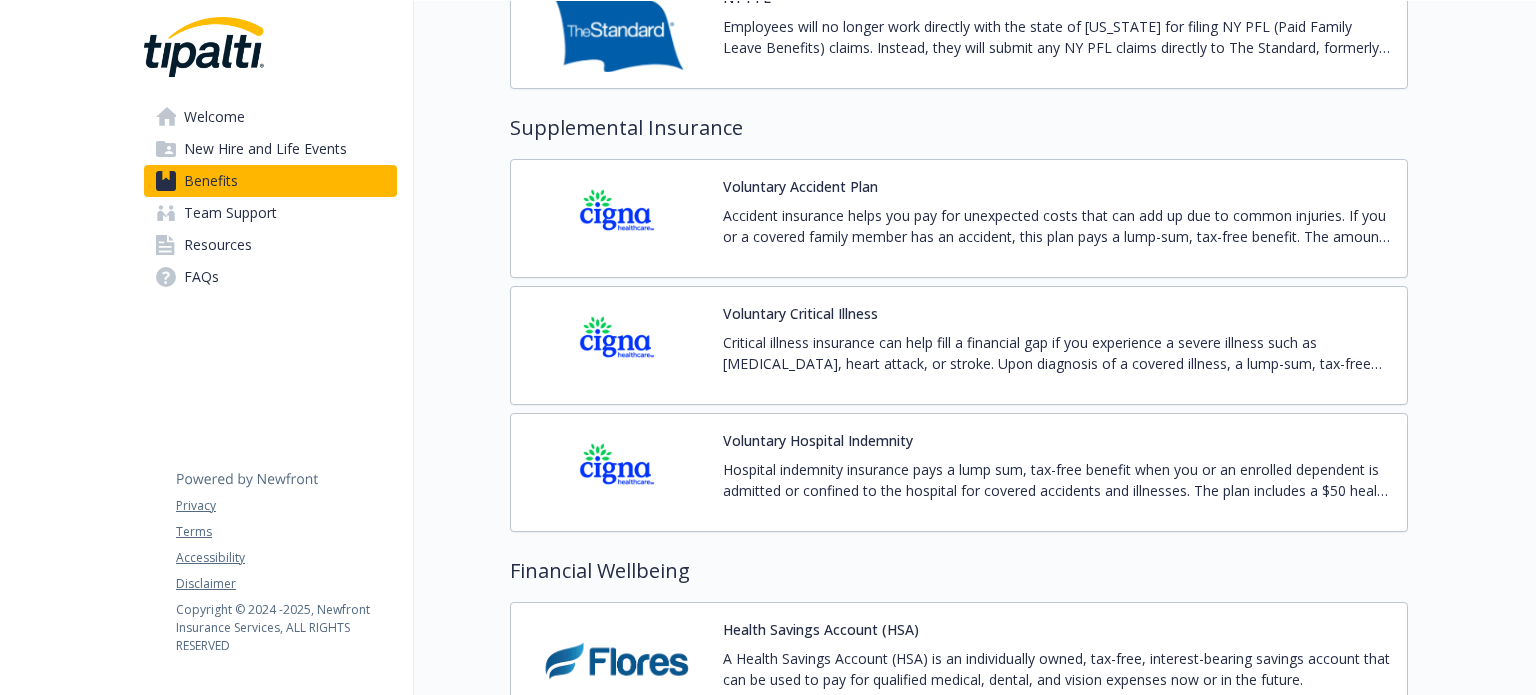 click at bounding box center (617, 345) 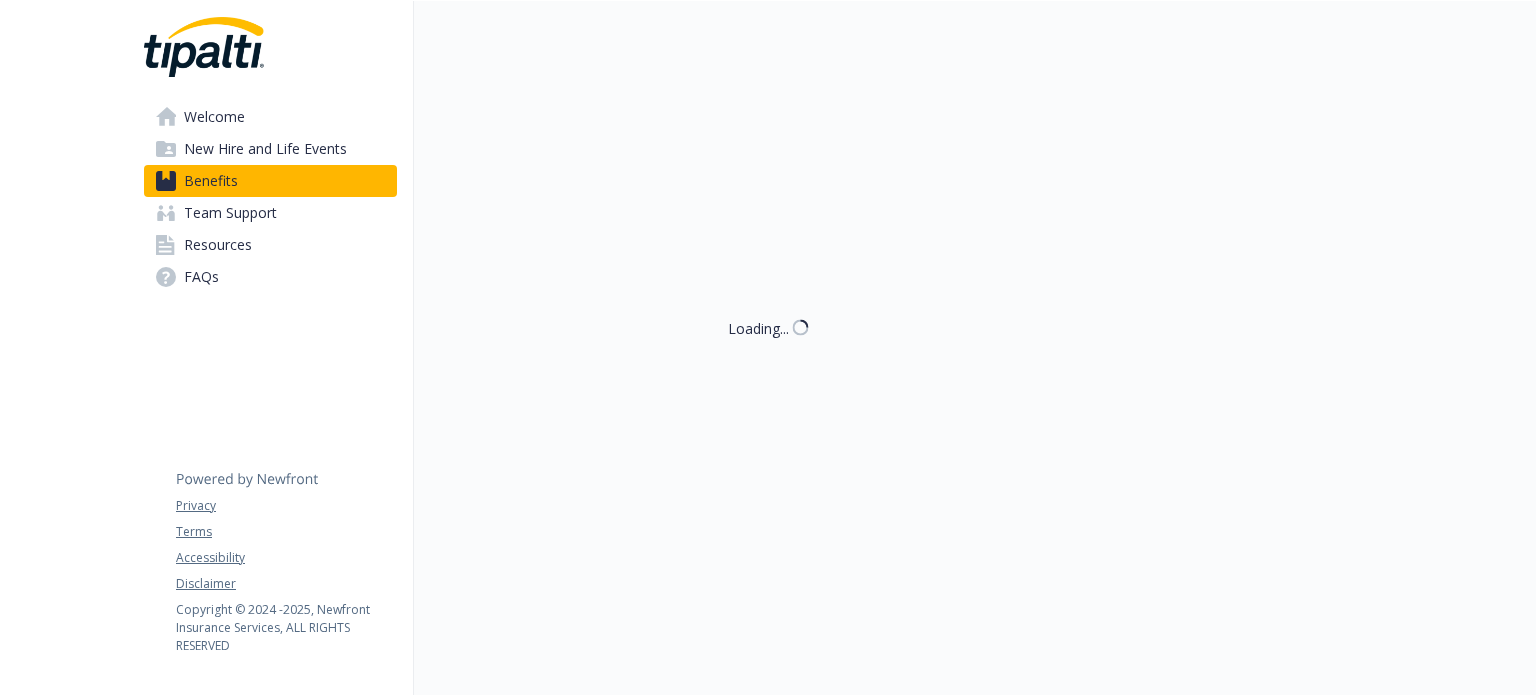 scroll, scrollTop: 2148, scrollLeft: 0, axis: vertical 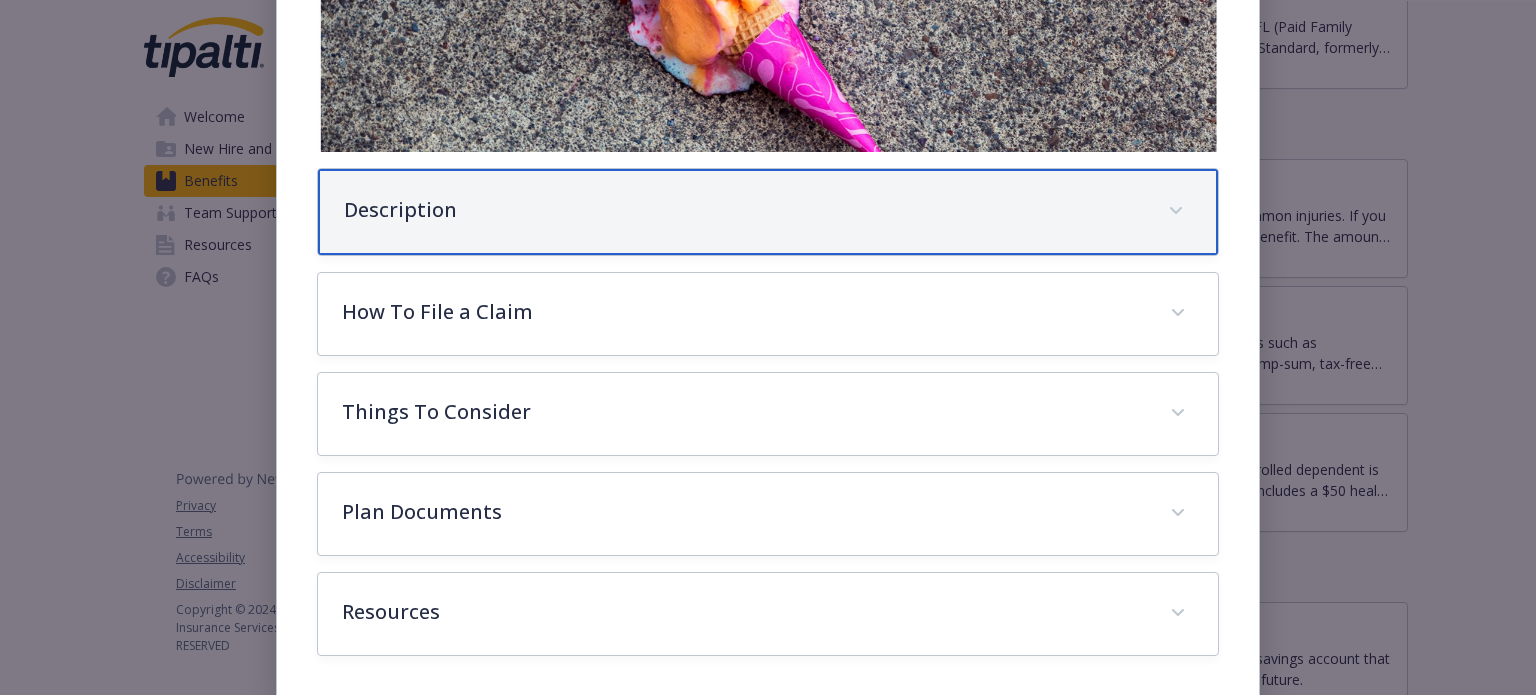click on "Description" at bounding box center [767, 212] 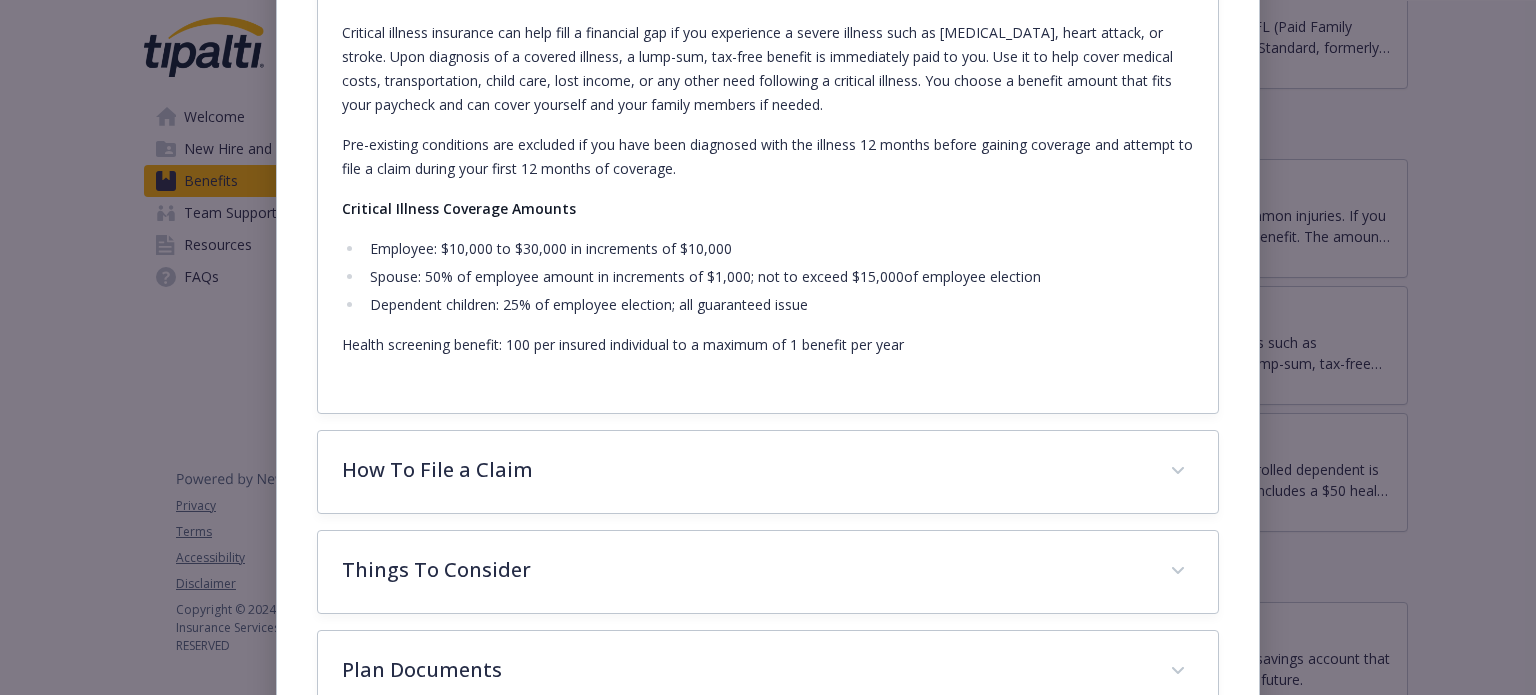 scroll, scrollTop: 764, scrollLeft: 0, axis: vertical 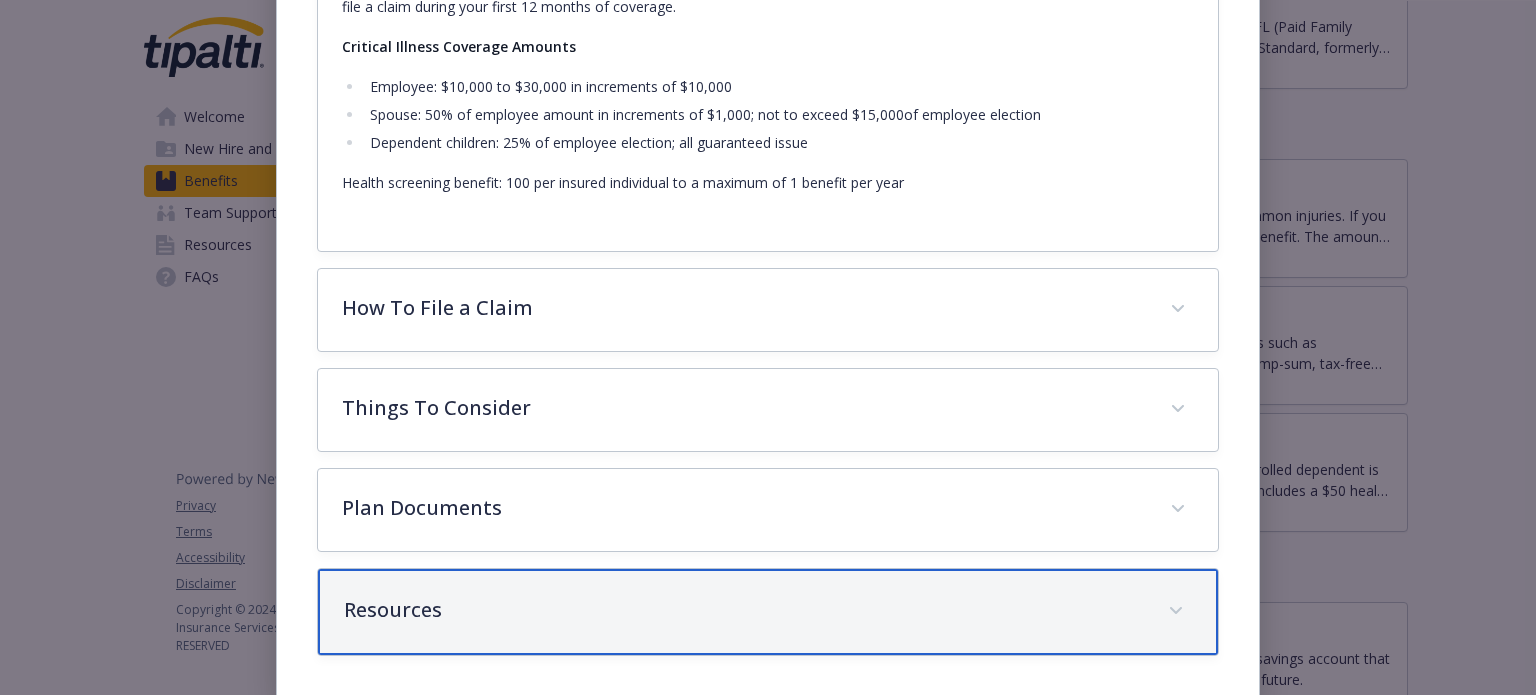 click on "Resources" at bounding box center [743, 610] 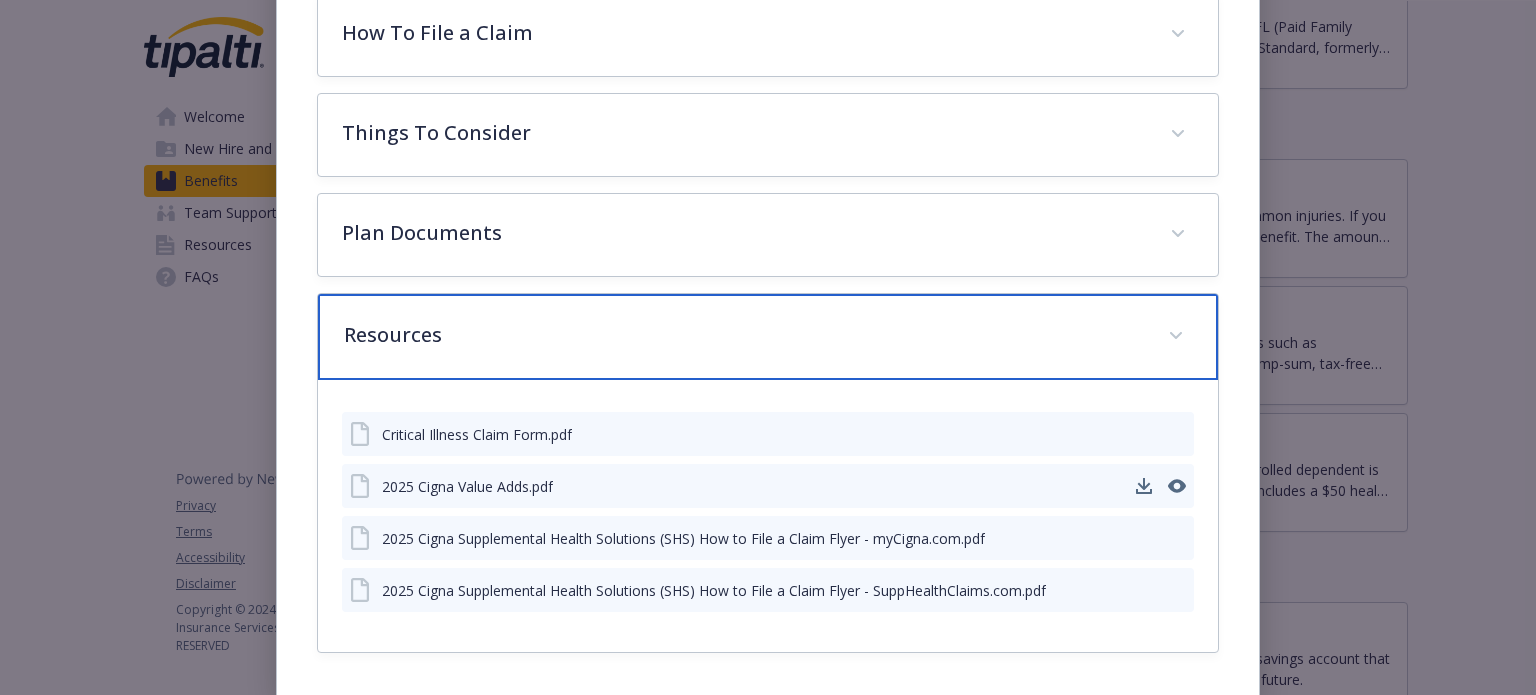 scroll, scrollTop: 889, scrollLeft: 0, axis: vertical 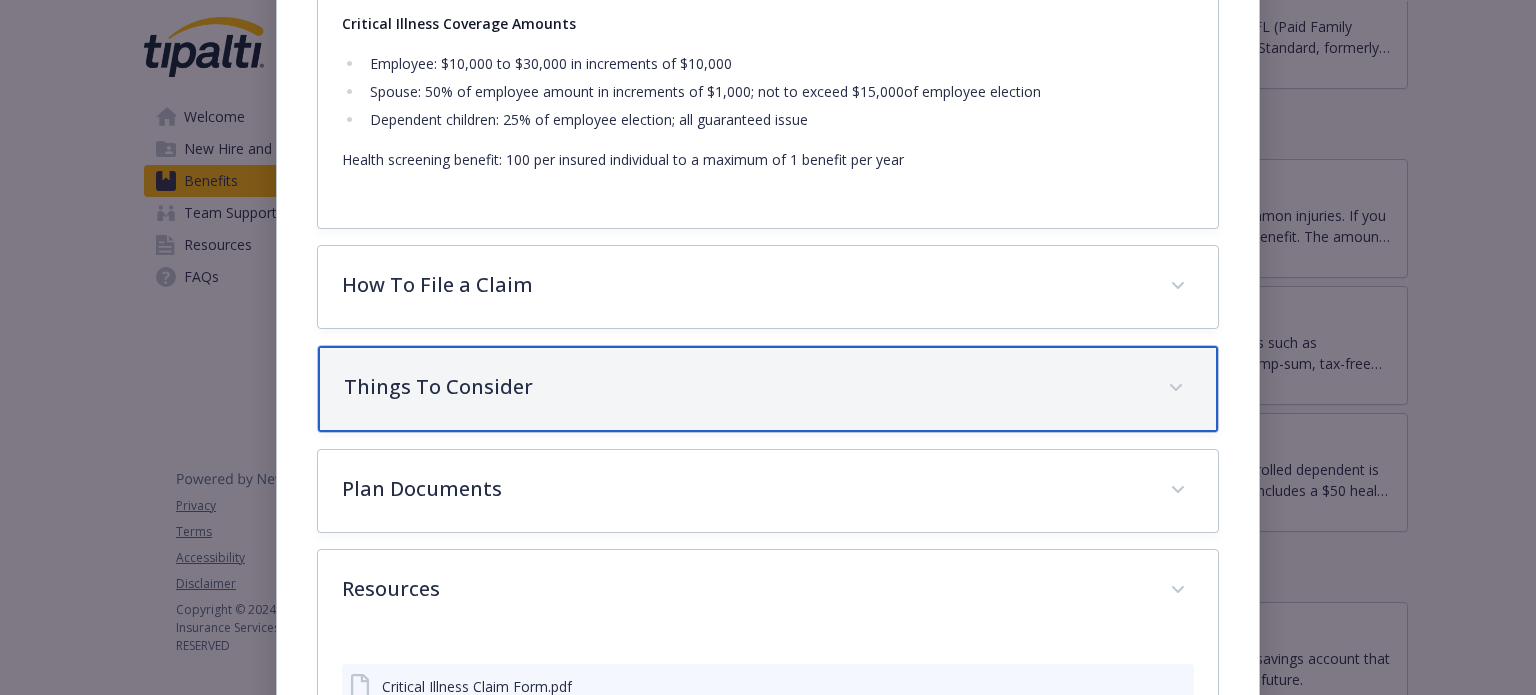 click on "Things To Consider" at bounding box center [767, 389] 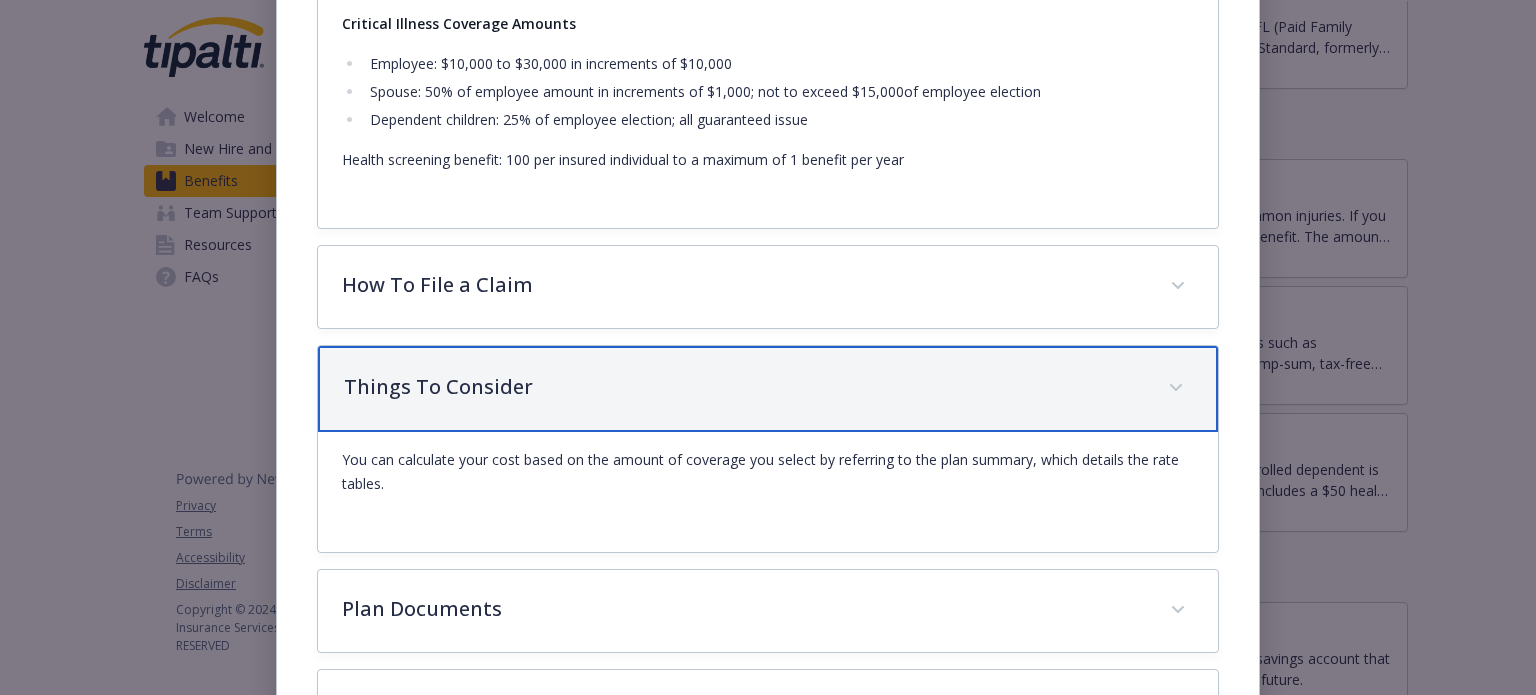 click on "Things To Consider" at bounding box center [767, 389] 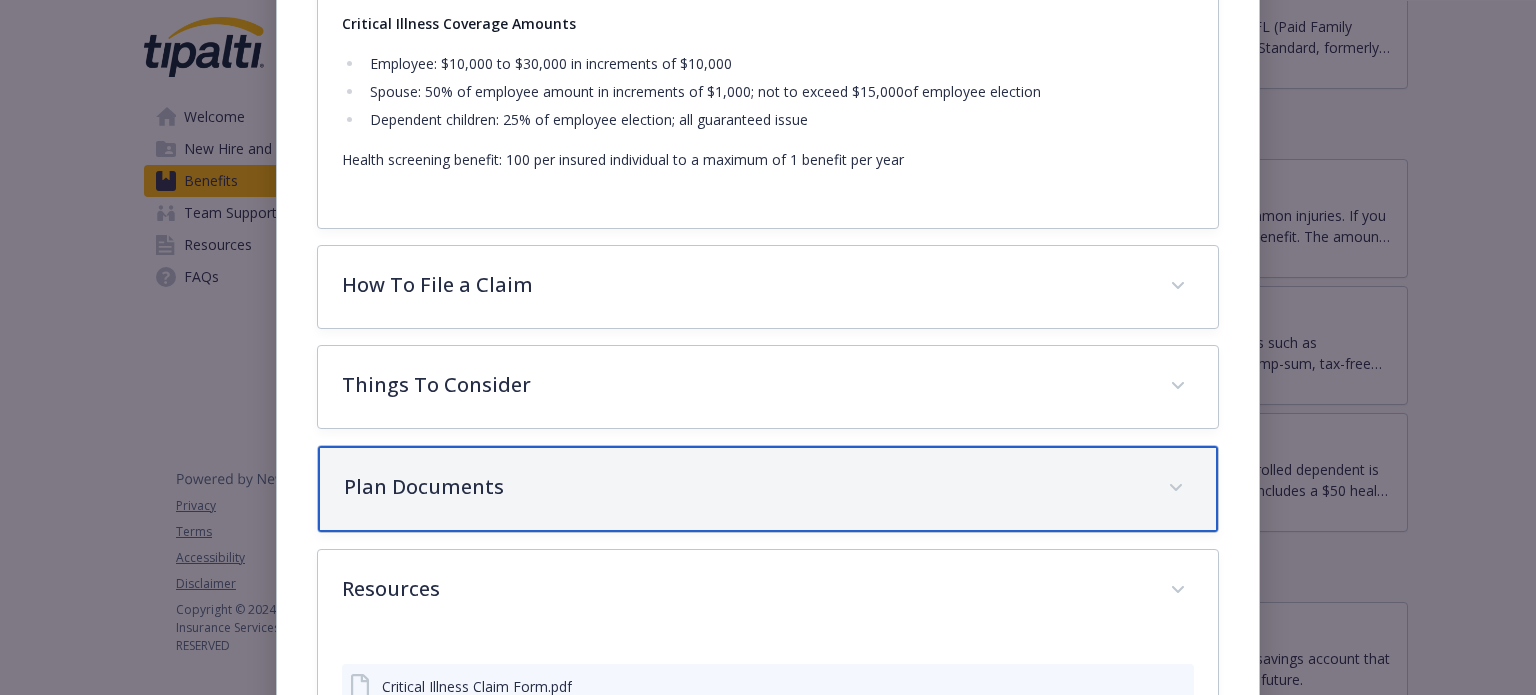 click on "Plan Documents" at bounding box center (743, 487) 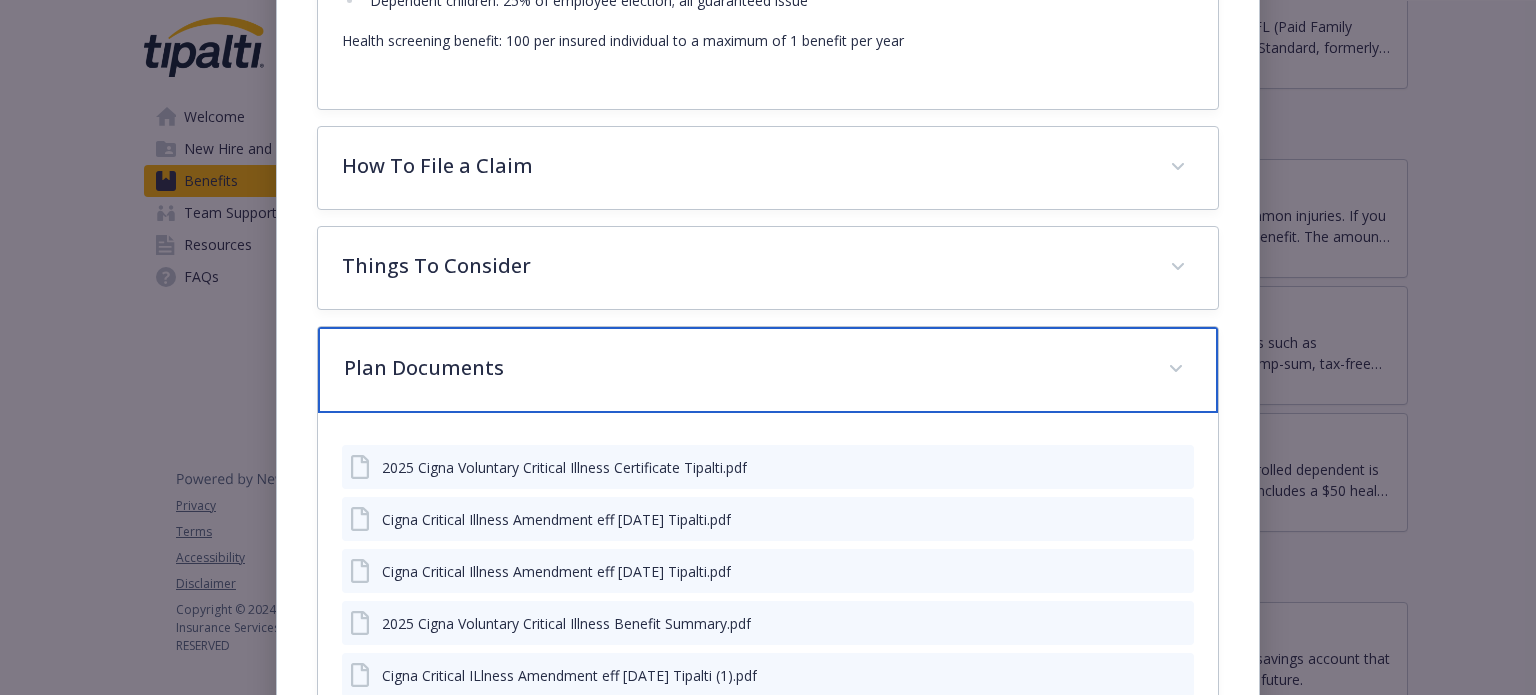 scroll, scrollTop: 1142, scrollLeft: 0, axis: vertical 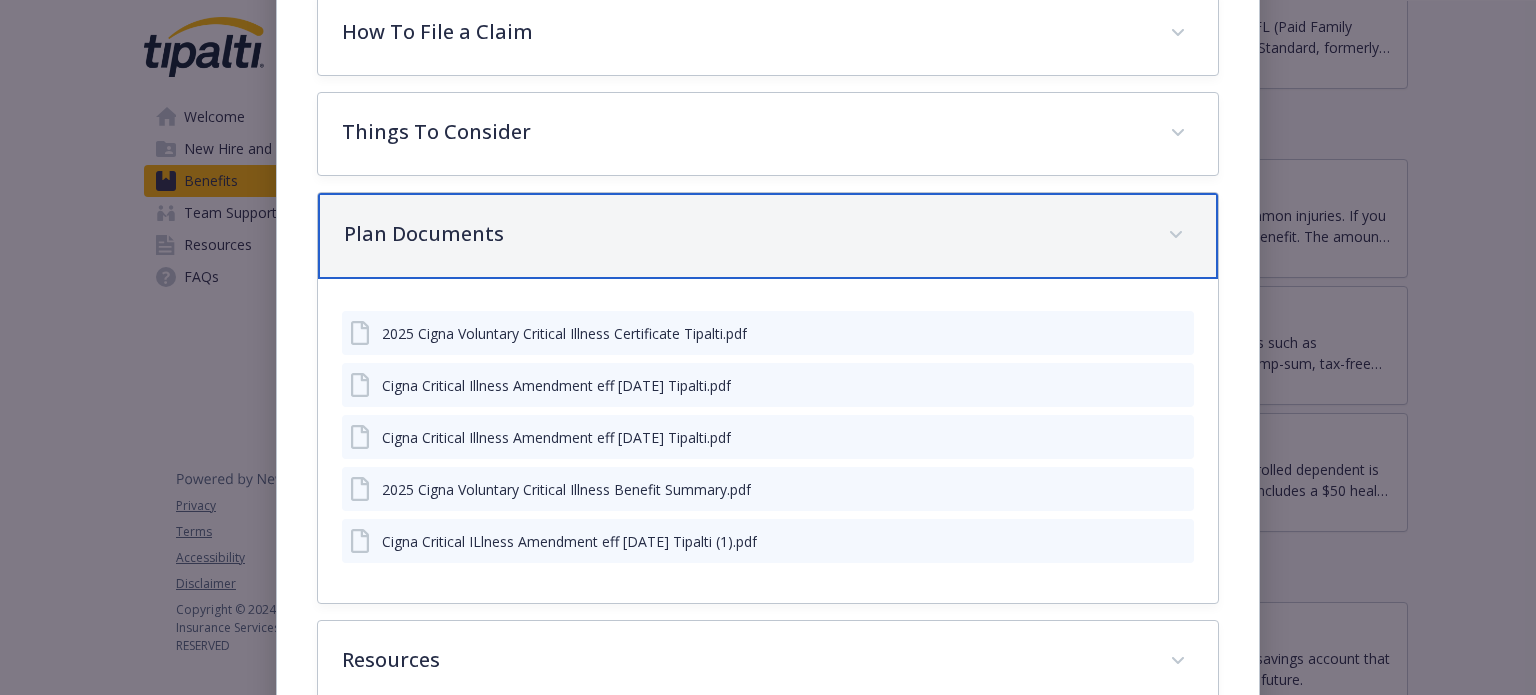 click on "Plan Documents" at bounding box center [743, 234] 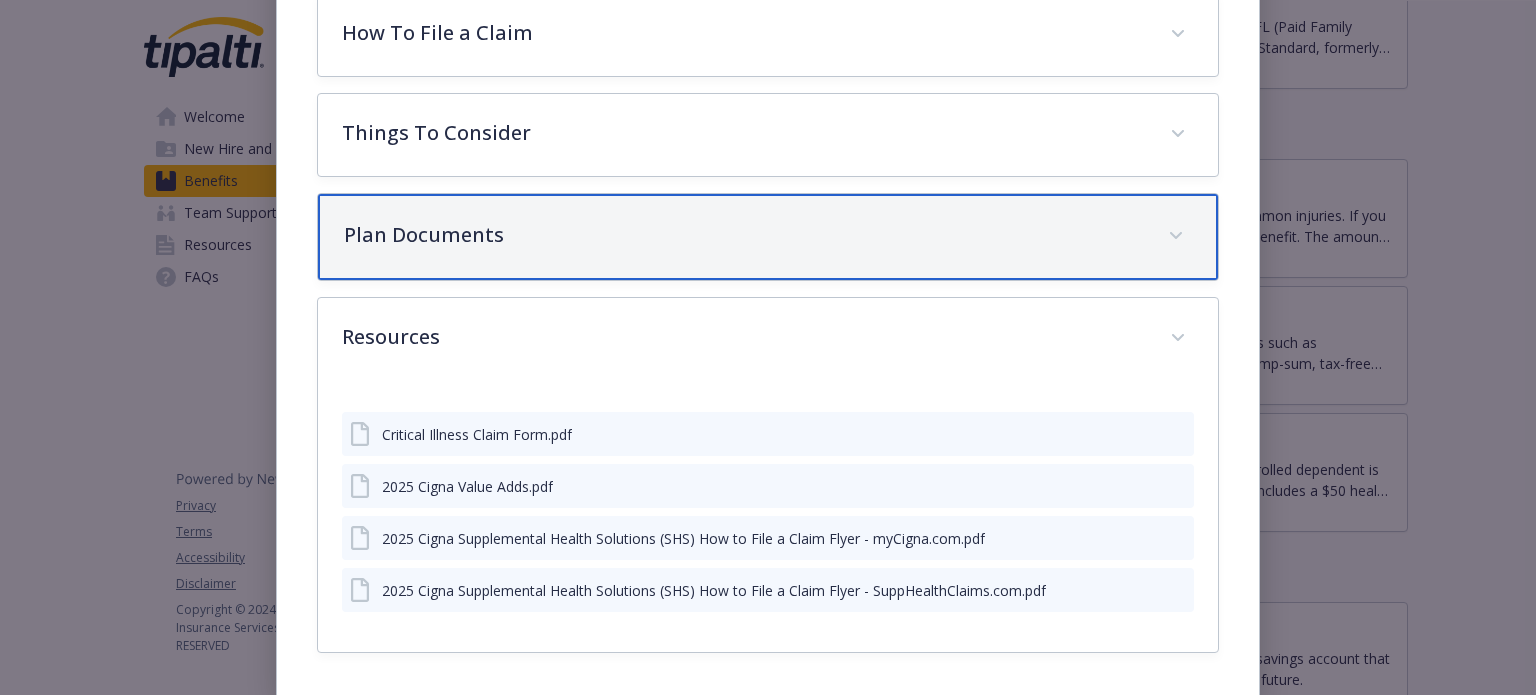 click on "Plan Documents" at bounding box center [743, 235] 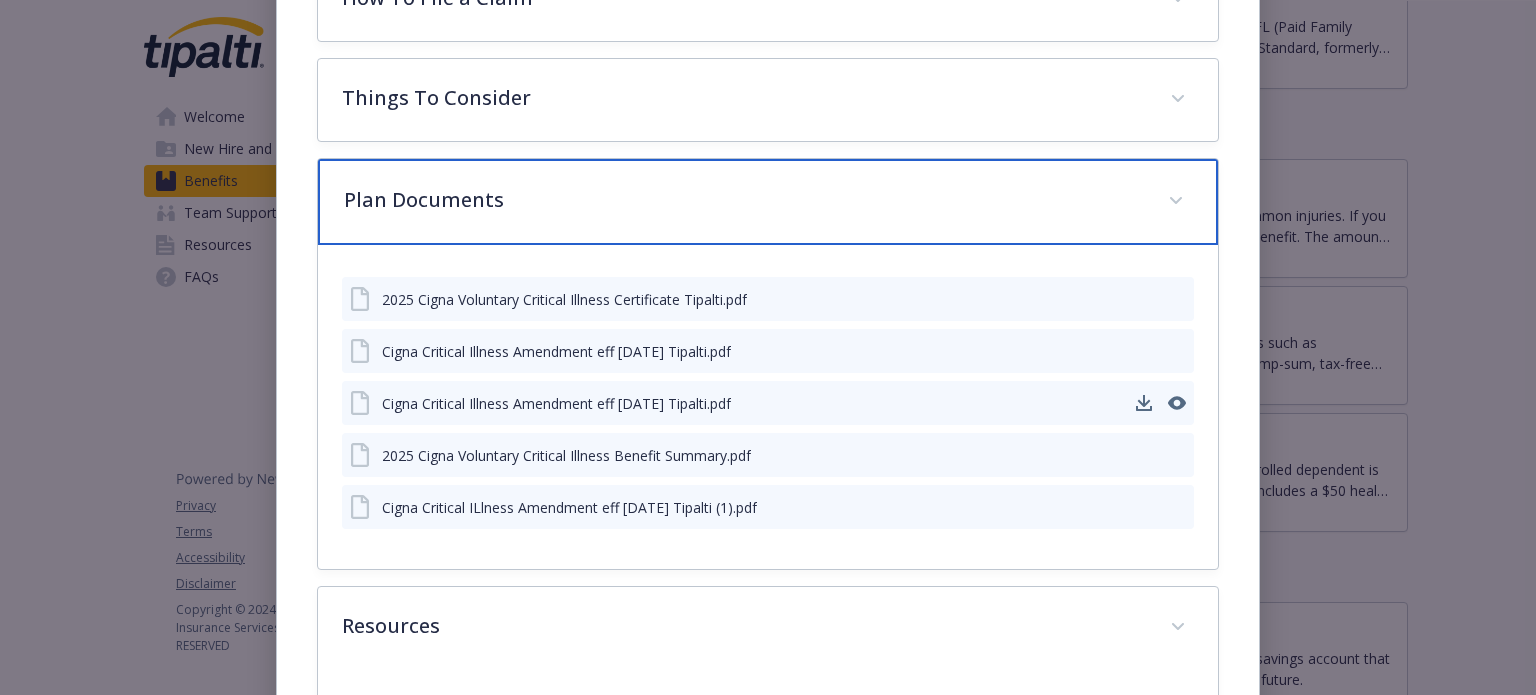 scroll, scrollTop: 1173, scrollLeft: 0, axis: vertical 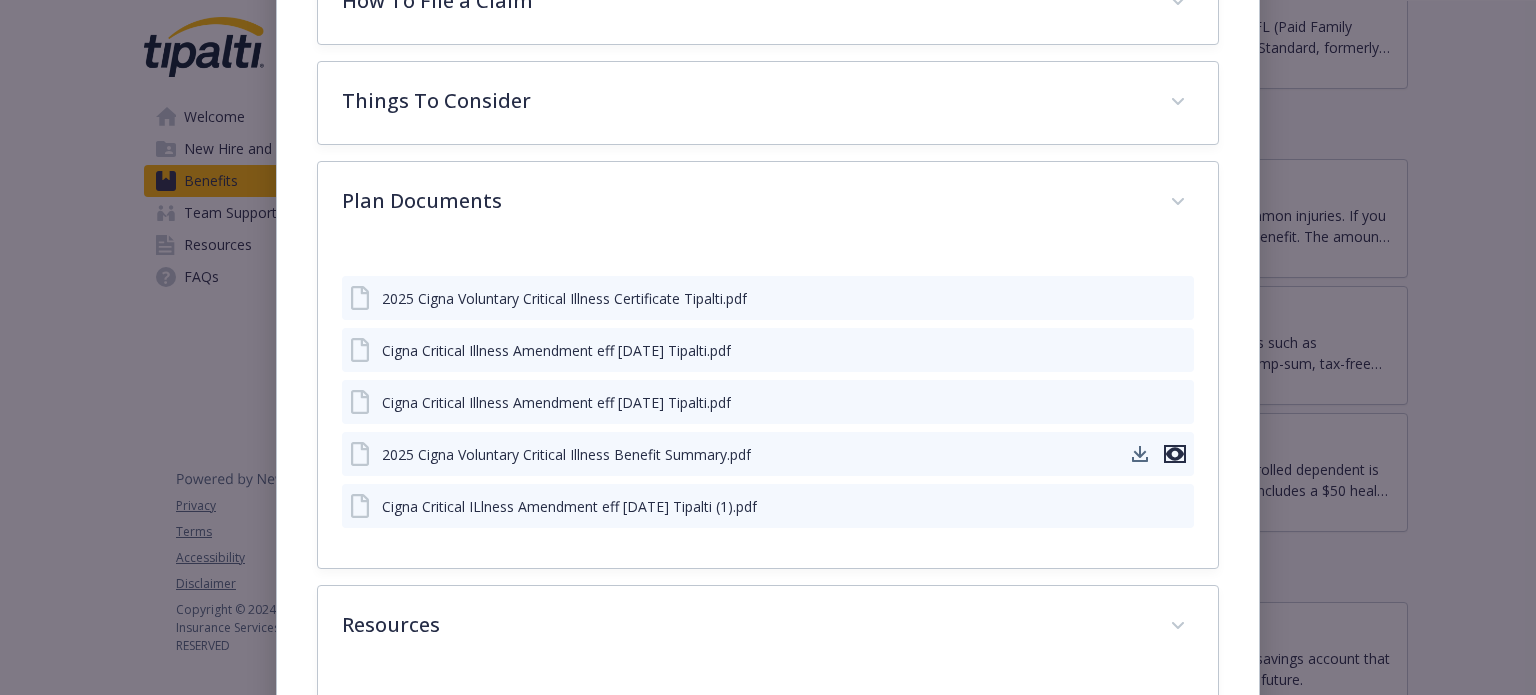 click 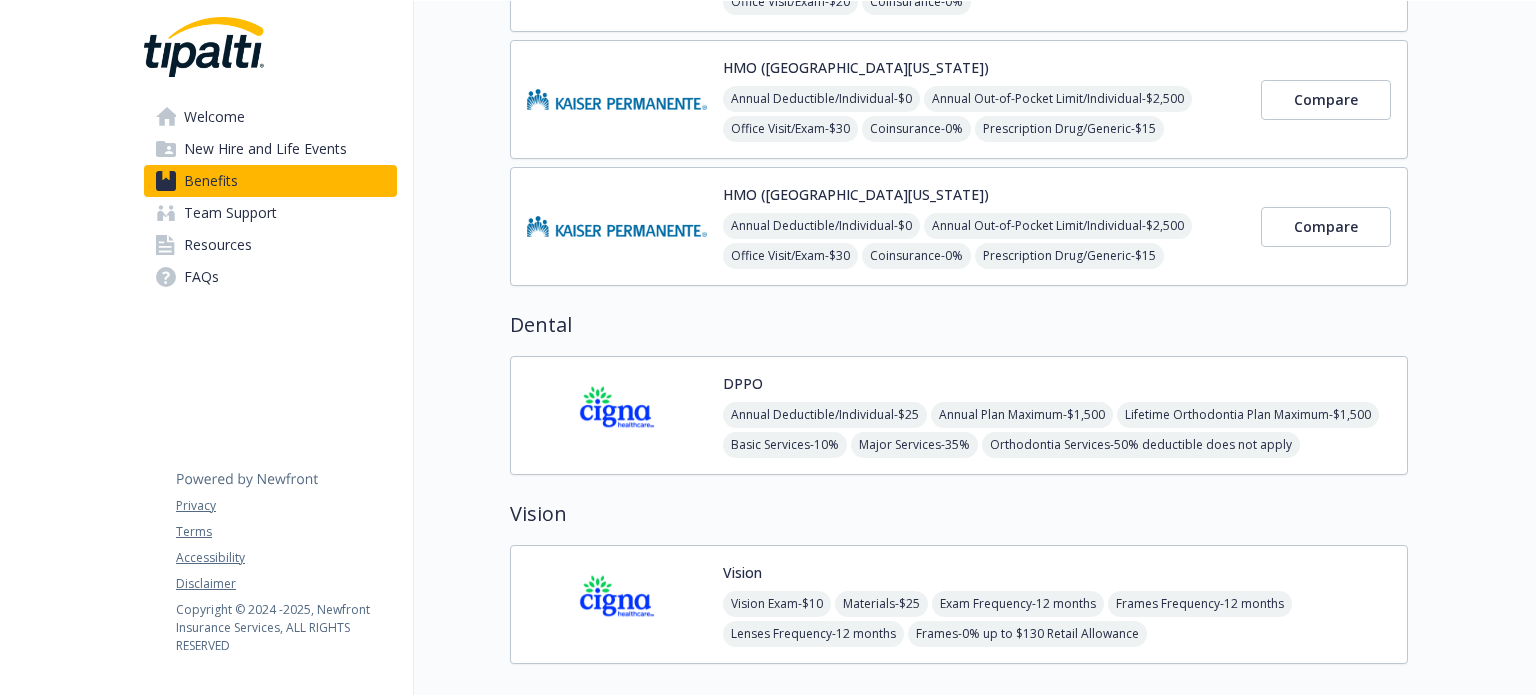 scroll, scrollTop: 527, scrollLeft: 0, axis: vertical 